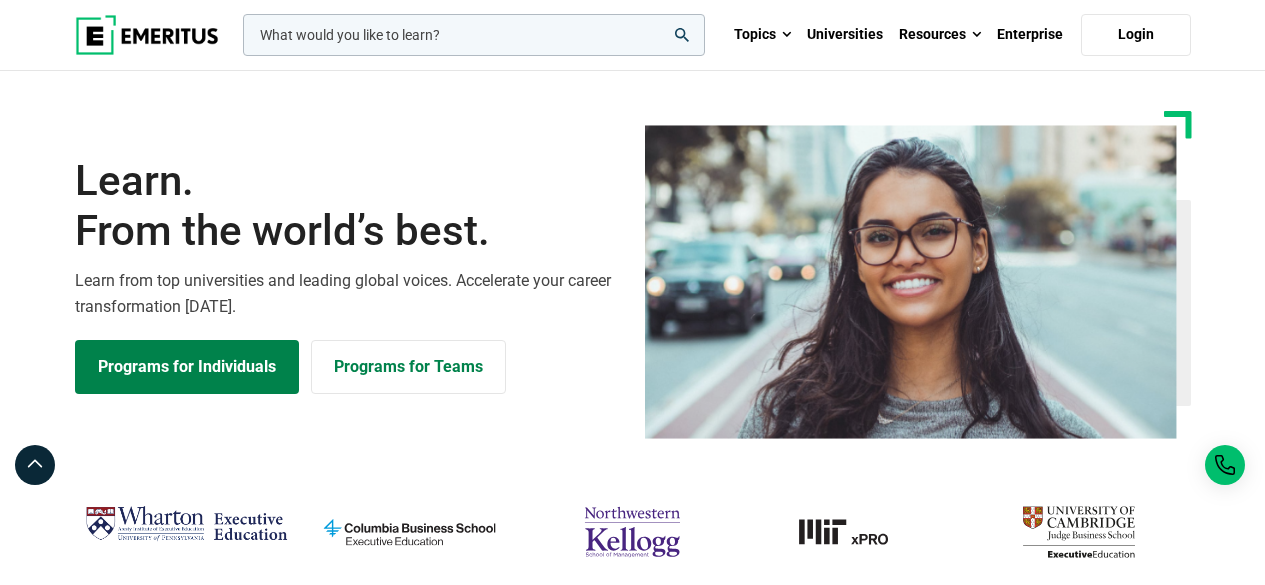 scroll, scrollTop: 0, scrollLeft: 0, axis: both 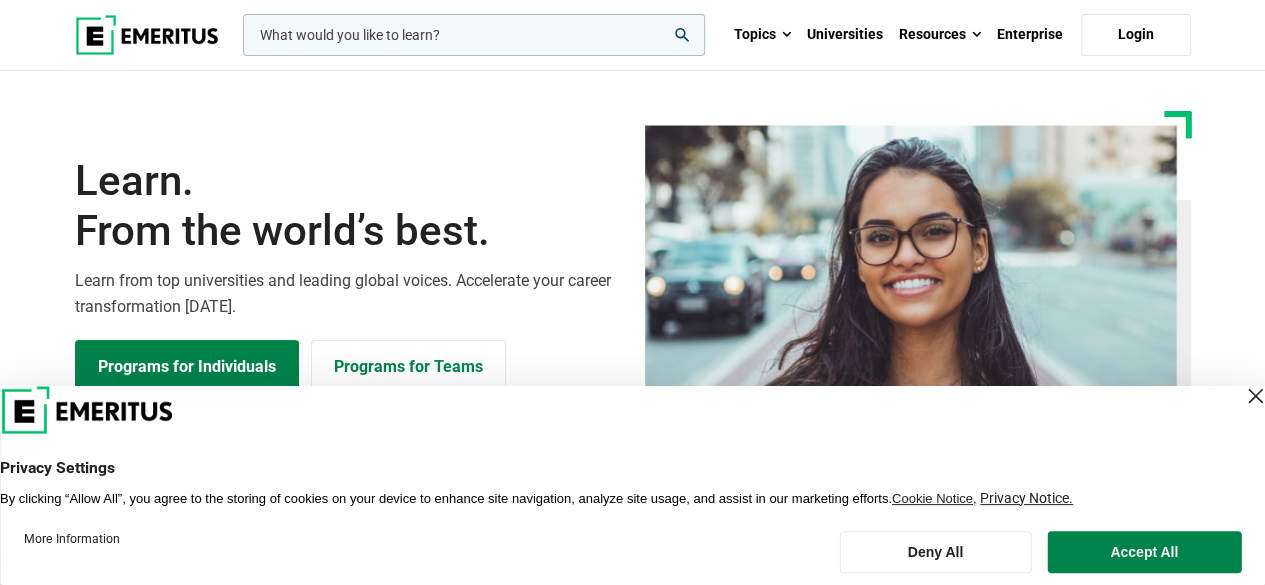 click at bounding box center [1255, 396] 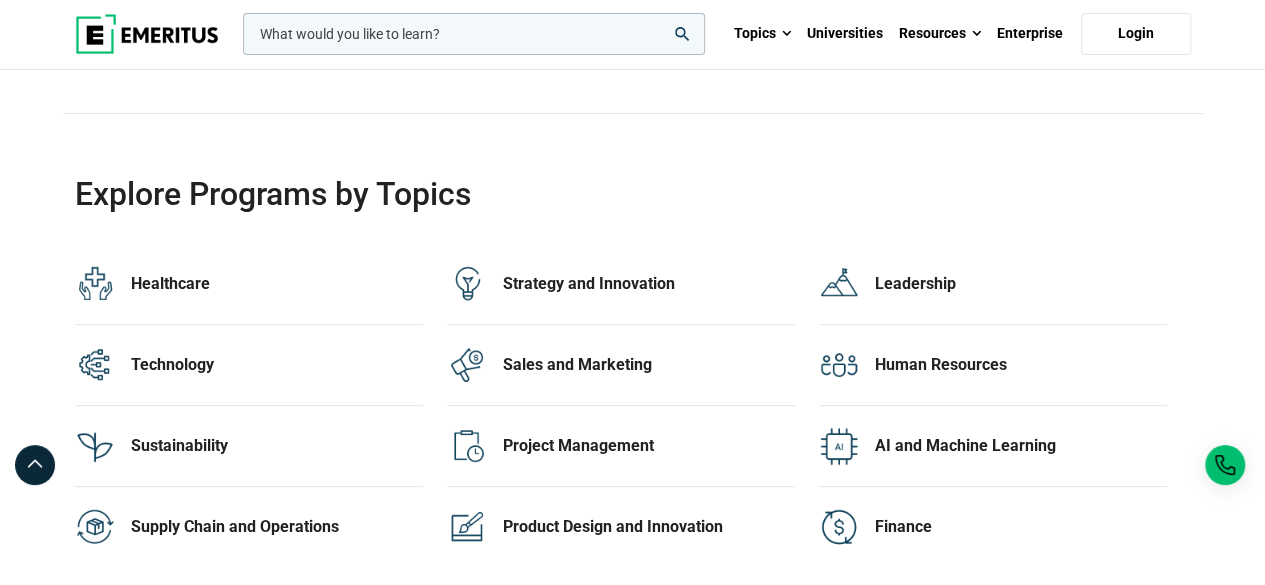 scroll, scrollTop: 3987, scrollLeft: 0, axis: vertical 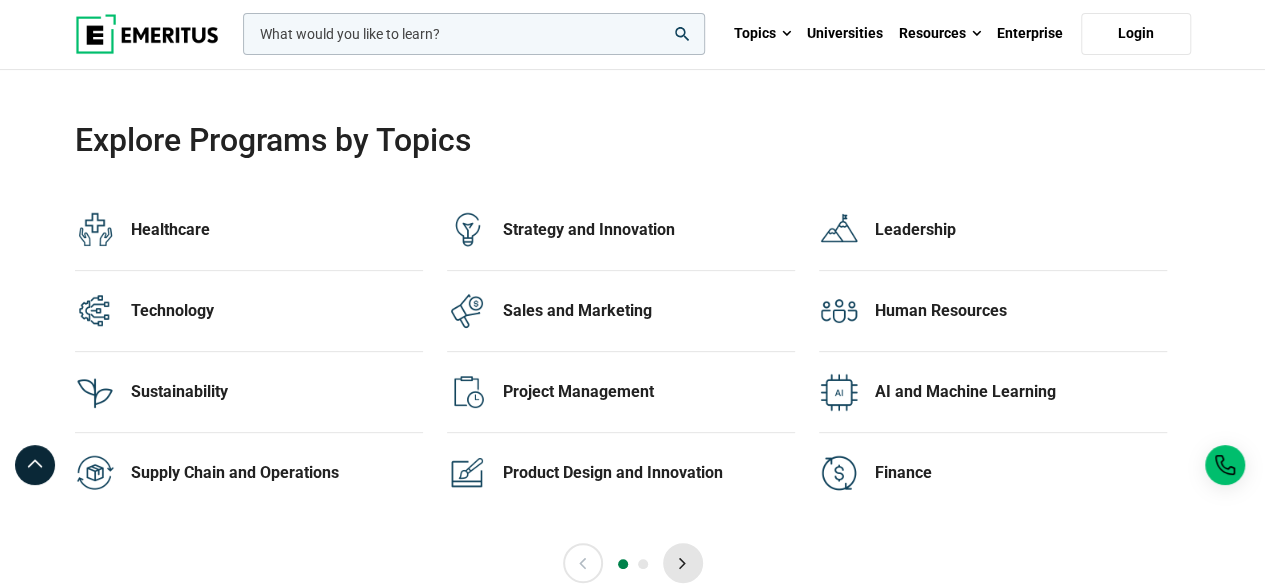 click on "Next" at bounding box center [683, 563] 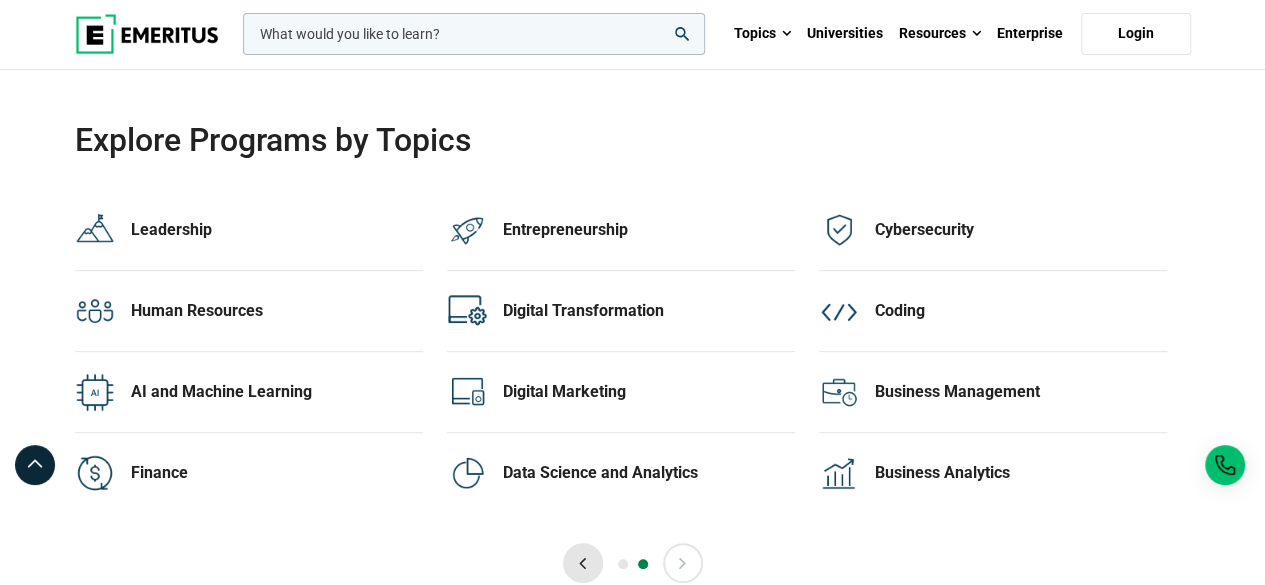 click on "Previous" at bounding box center [583, 563] 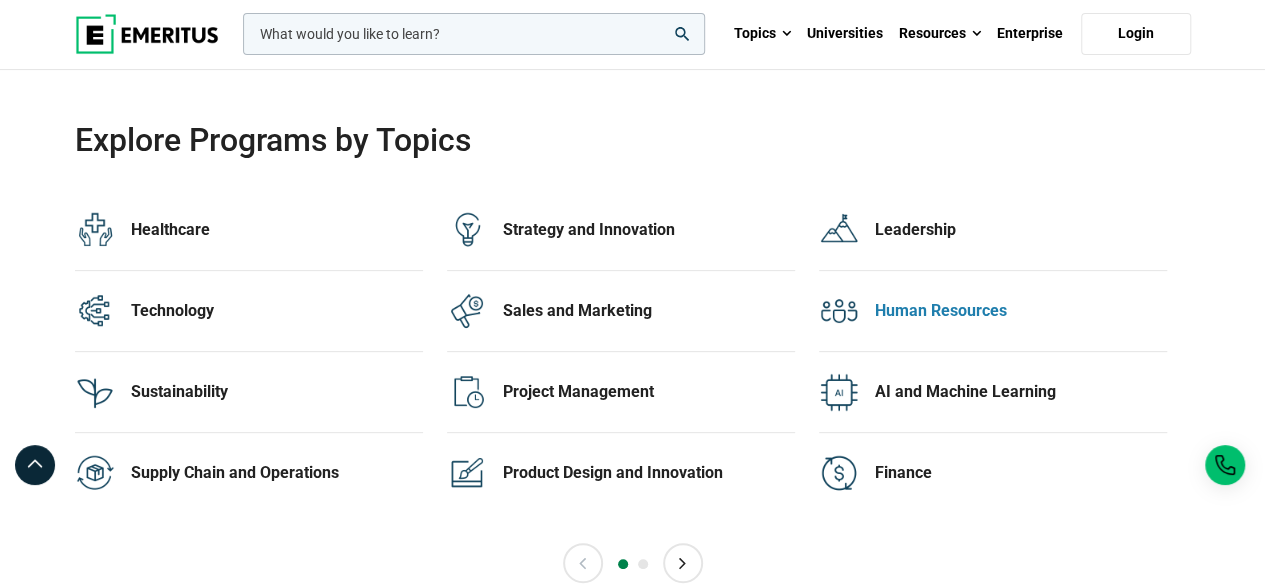 click on "Human Resources
13 Programs" at bounding box center (1021, 311) 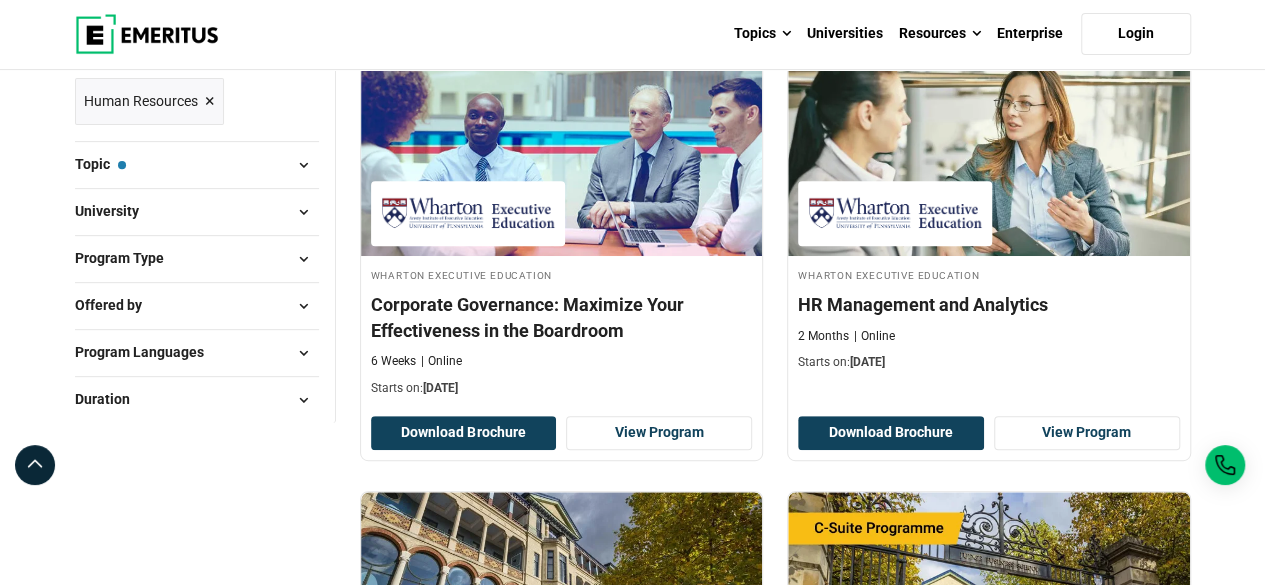 scroll, scrollTop: 779, scrollLeft: 0, axis: vertical 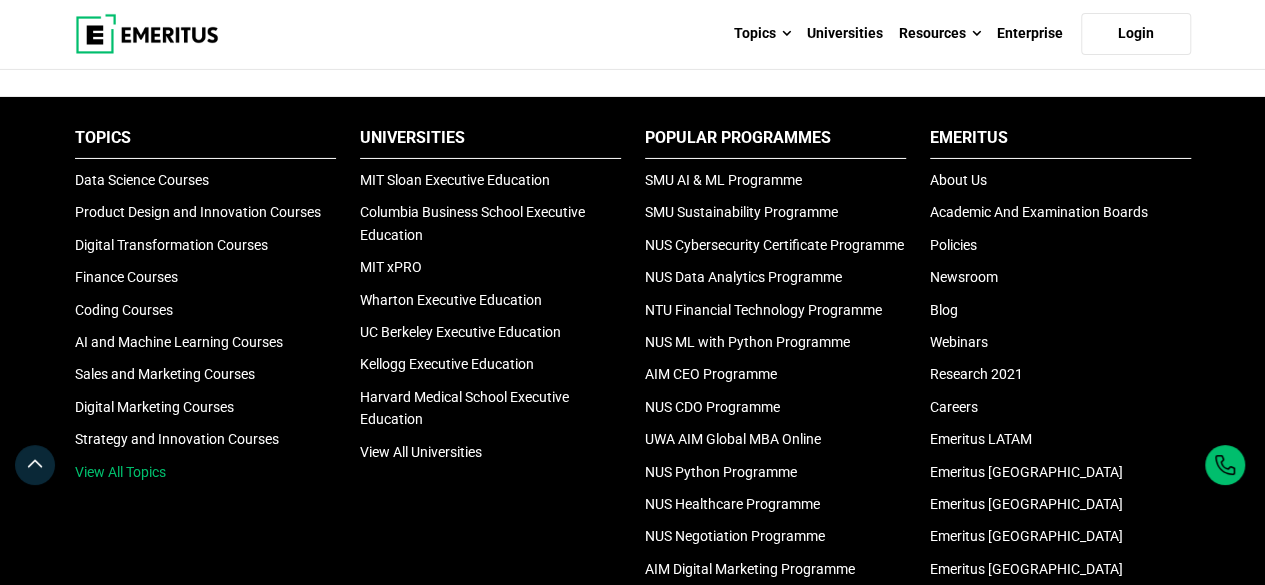 click on "View All Topics" at bounding box center [120, 472] 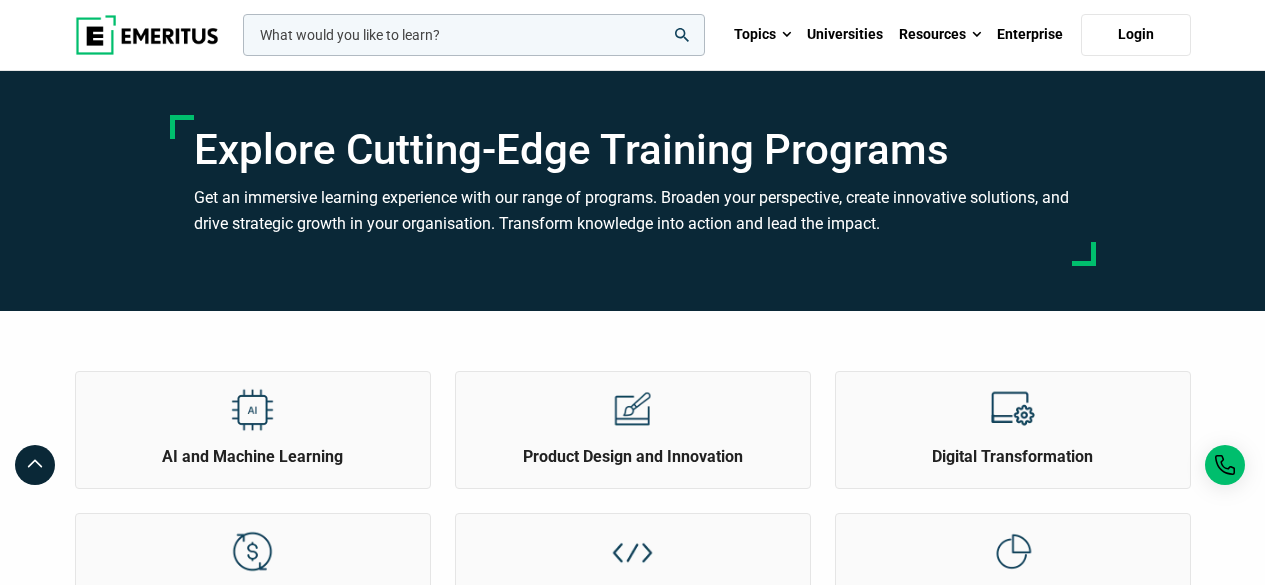 scroll, scrollTop: 312, scrollLeft: 0, axis: vertical 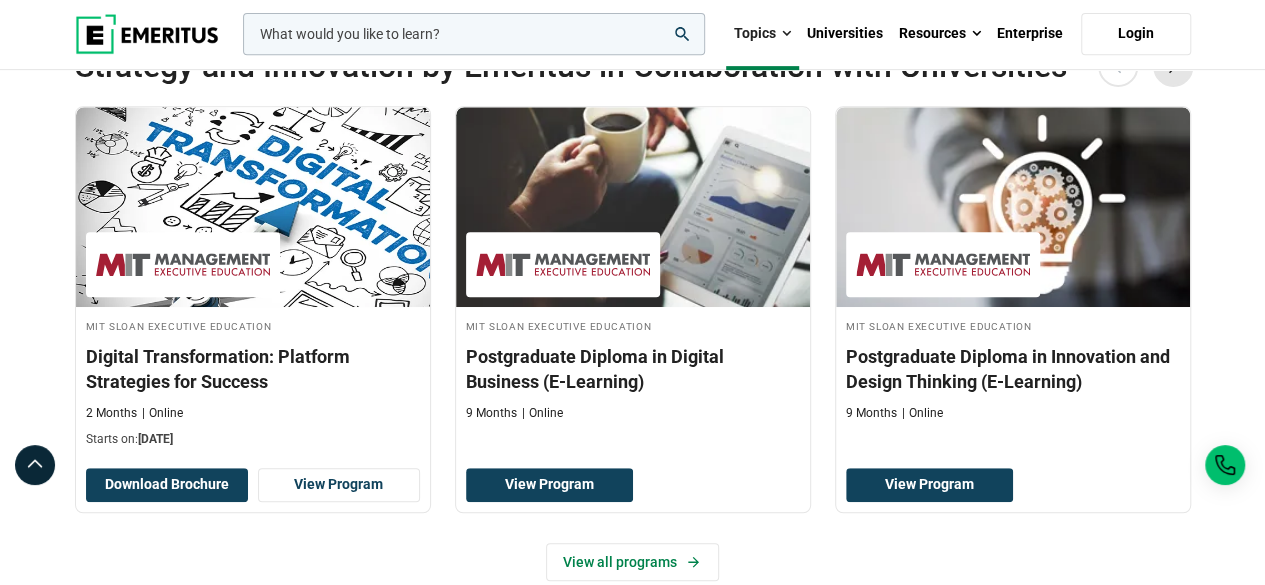 click on "Next" at bounding box center (1173, 67) 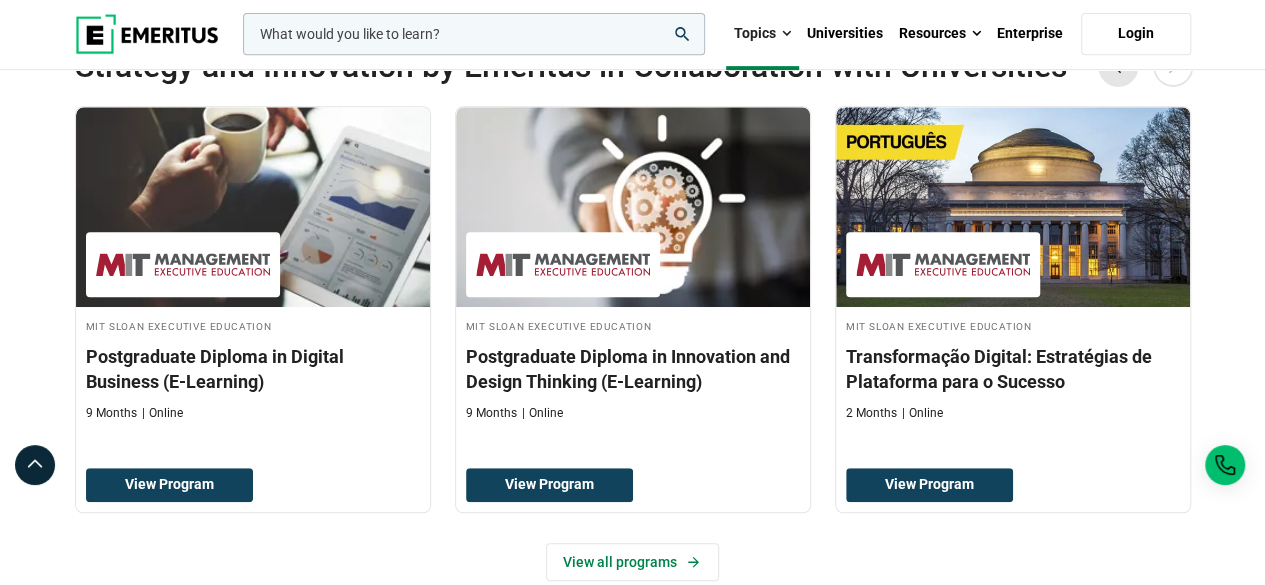 click on "Previous" at bounding box center (1118, 67) 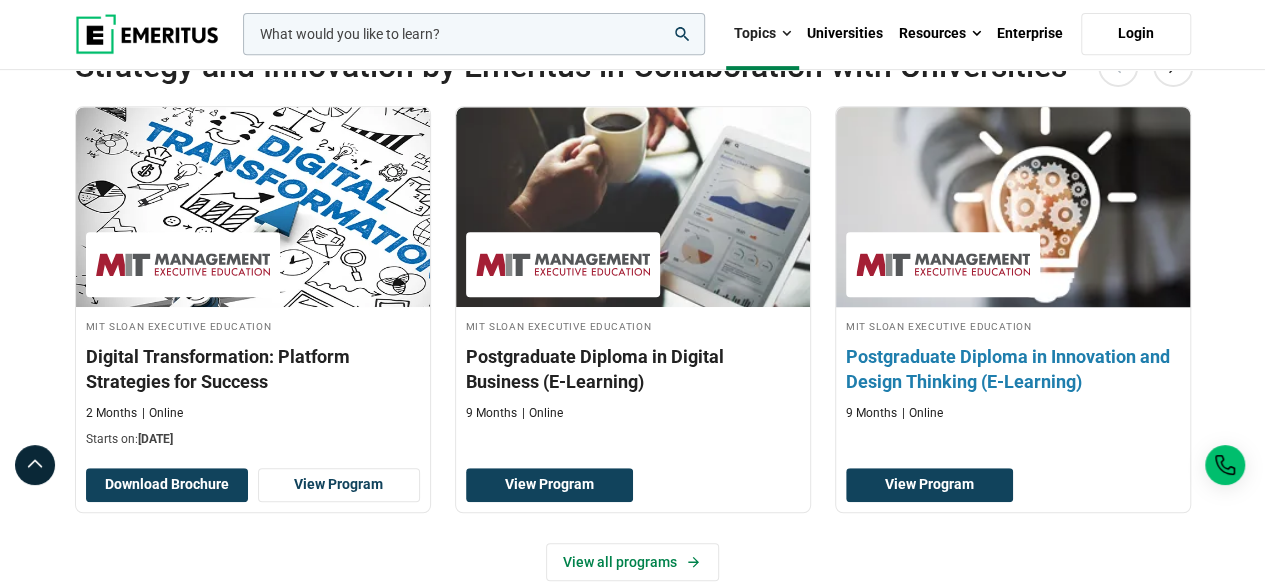 click on "Postgraduate Diploma in Innovation and Design Thinking (E-Learning)" at bounding box center (1013, 369) 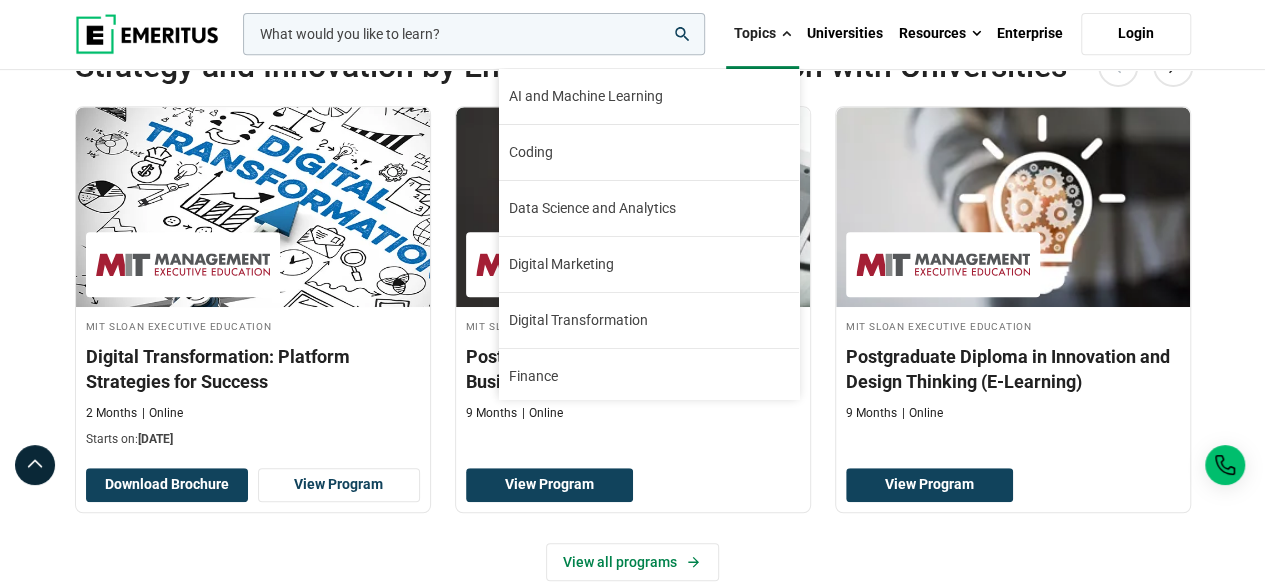 click on "Topics" at bounding box center [762, 34] 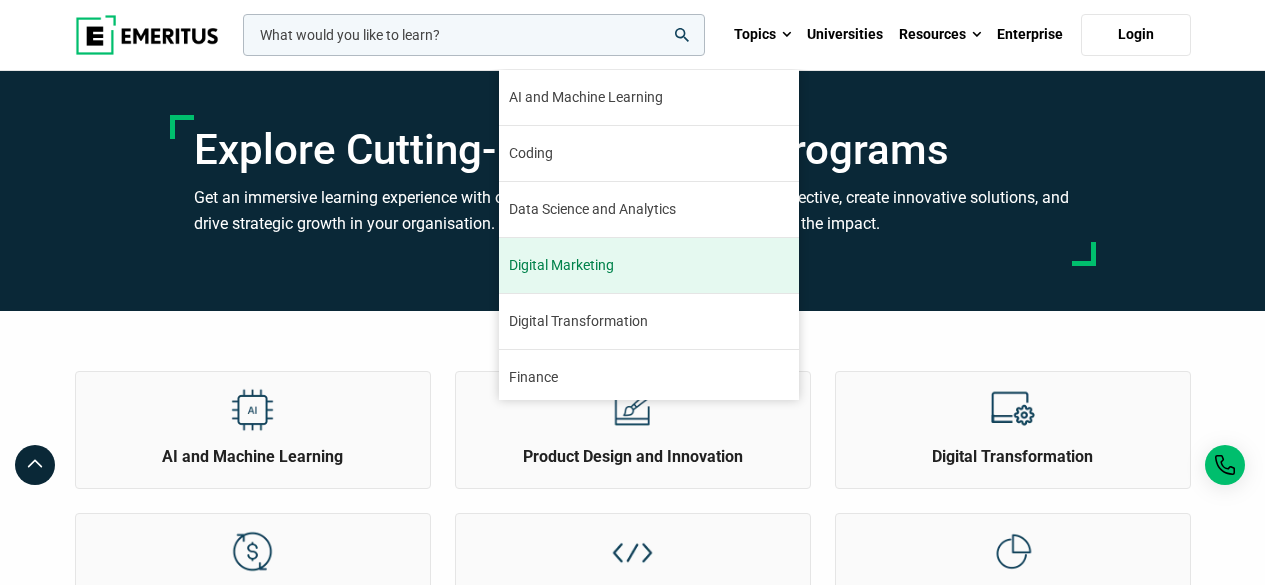 scroll, scrollTop: 0, scrollLeft: 0, axis: both 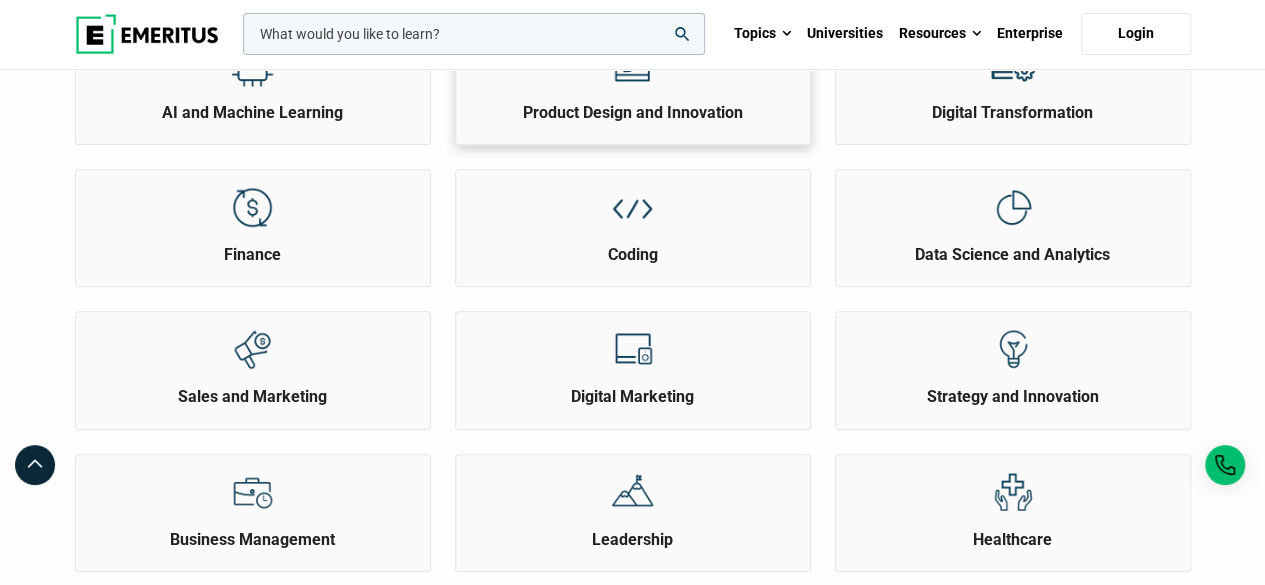 click at bounding box center (632, 65) 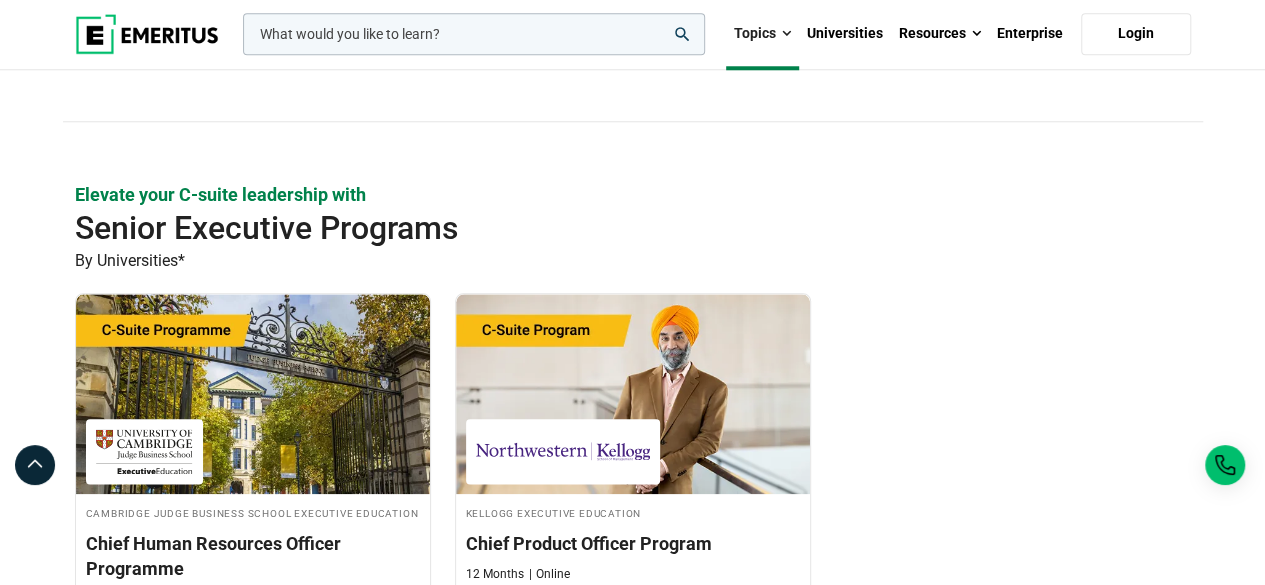 scroll, scrollTop: 975, scrollLeft: 0, axis: vertical 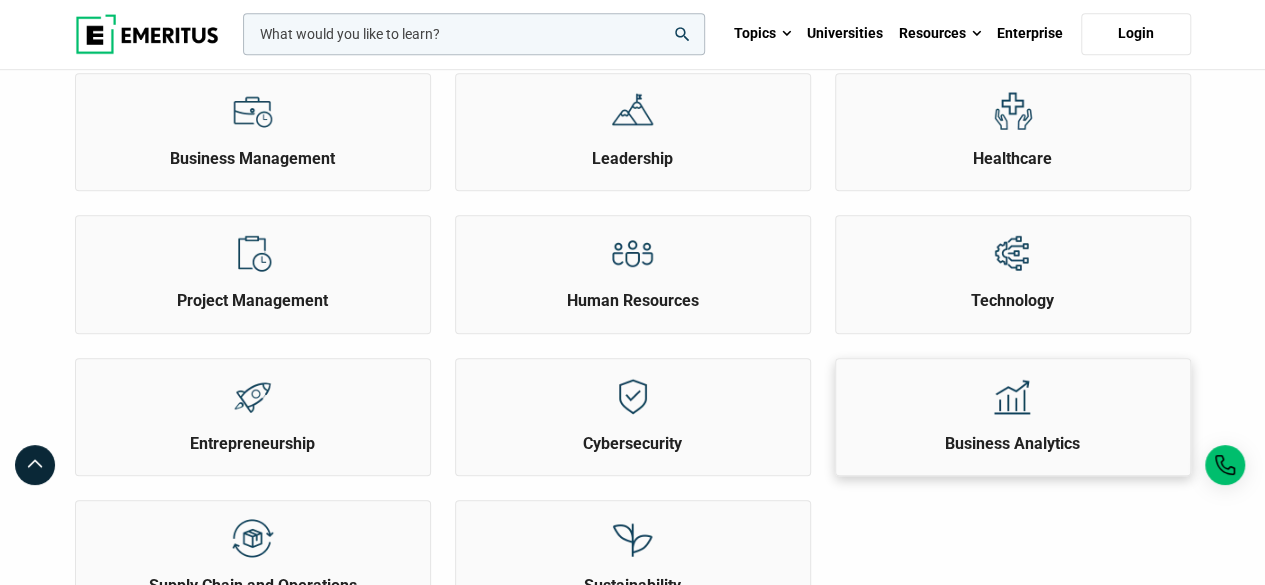 click on "Business Analytics" at bounding box center [1013, 444] 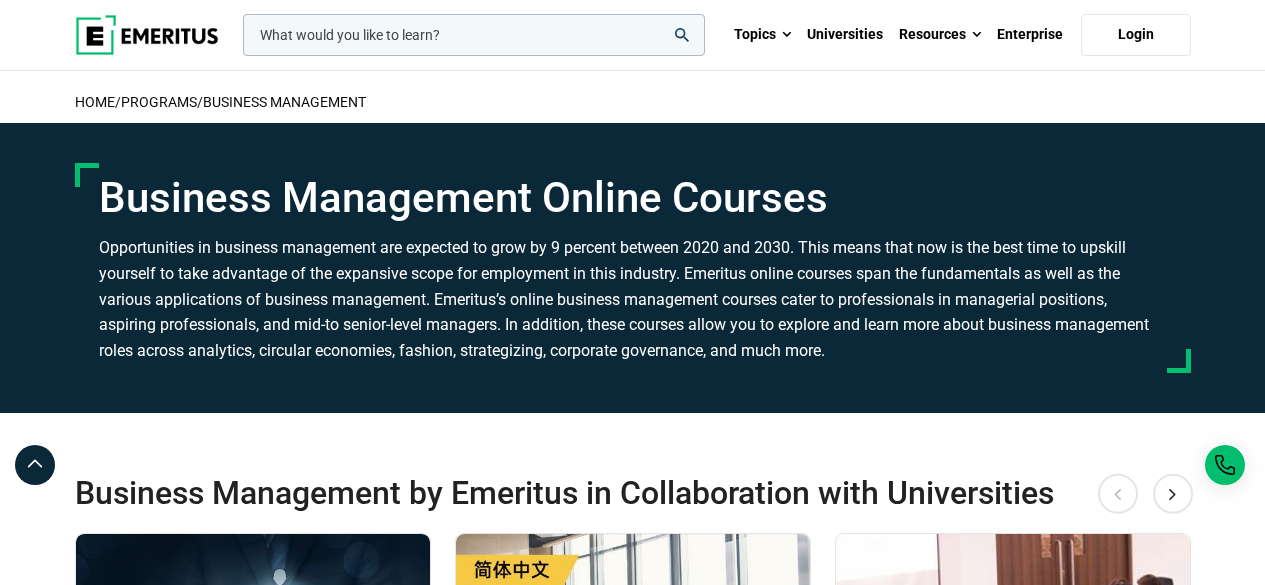 scroll, scrollTop: 0, scrollLeft: 0, axis: both 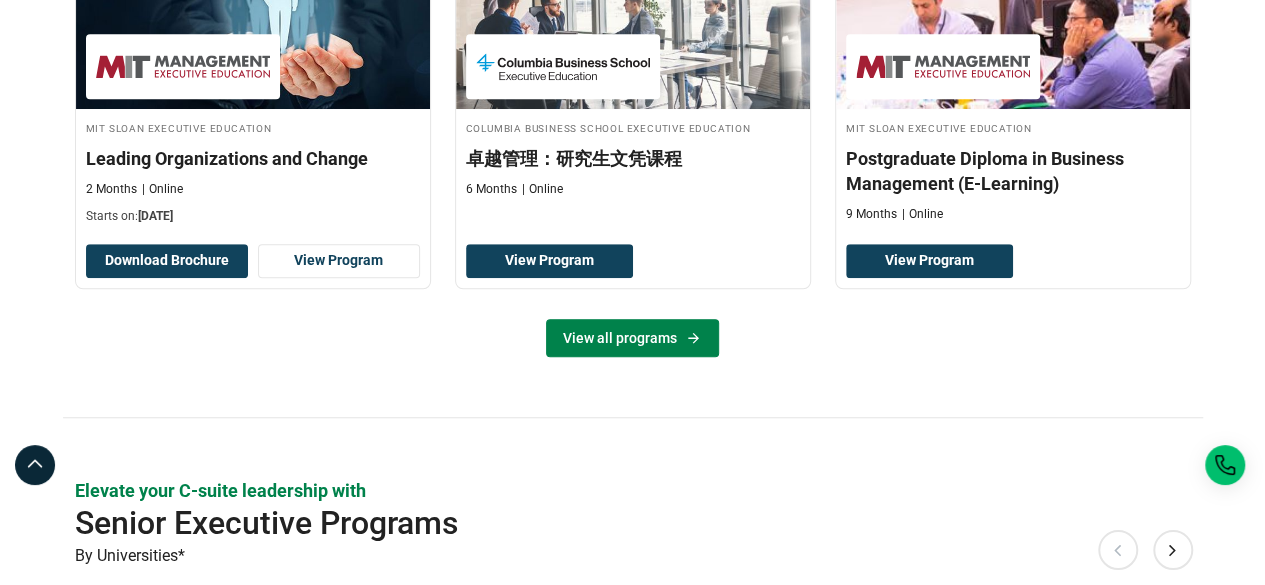 click on "View all programs" at bounding box center [632, 338] 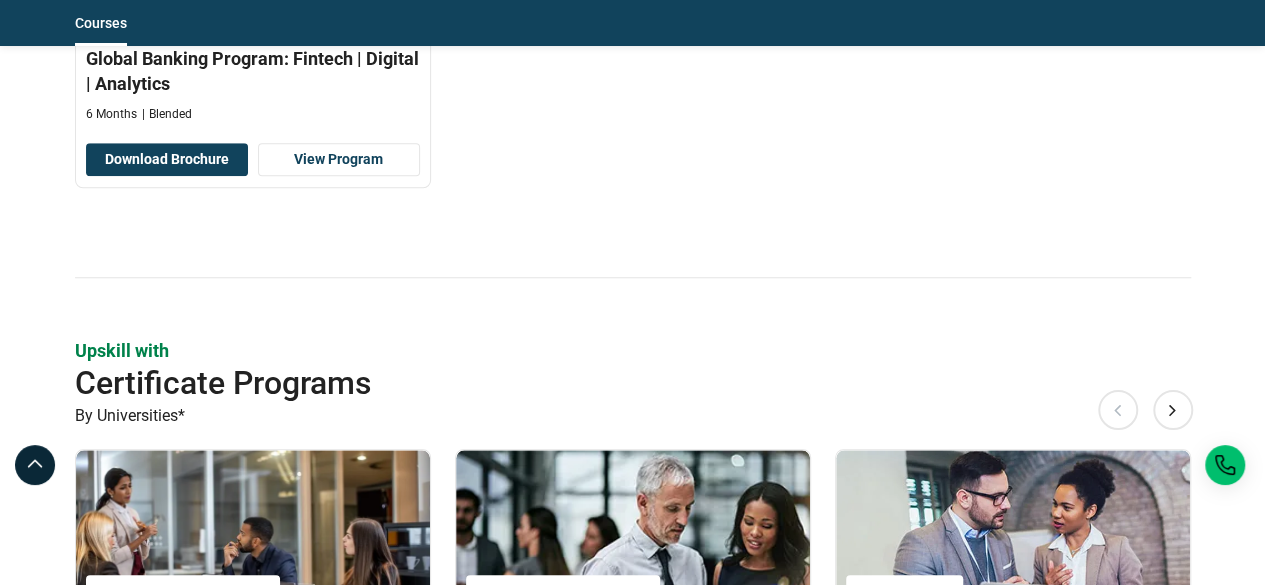 scroll, scrollTop: 706, scrollLeft: 0, axis: vertical 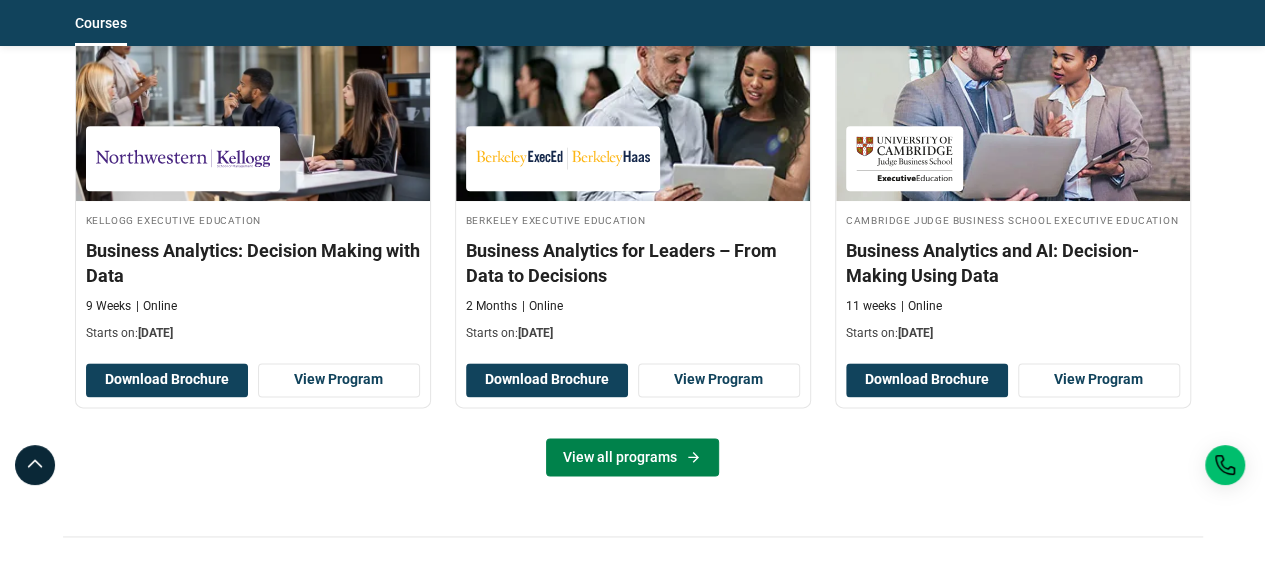 click on "View all programs" at bounding box center [632, 457] 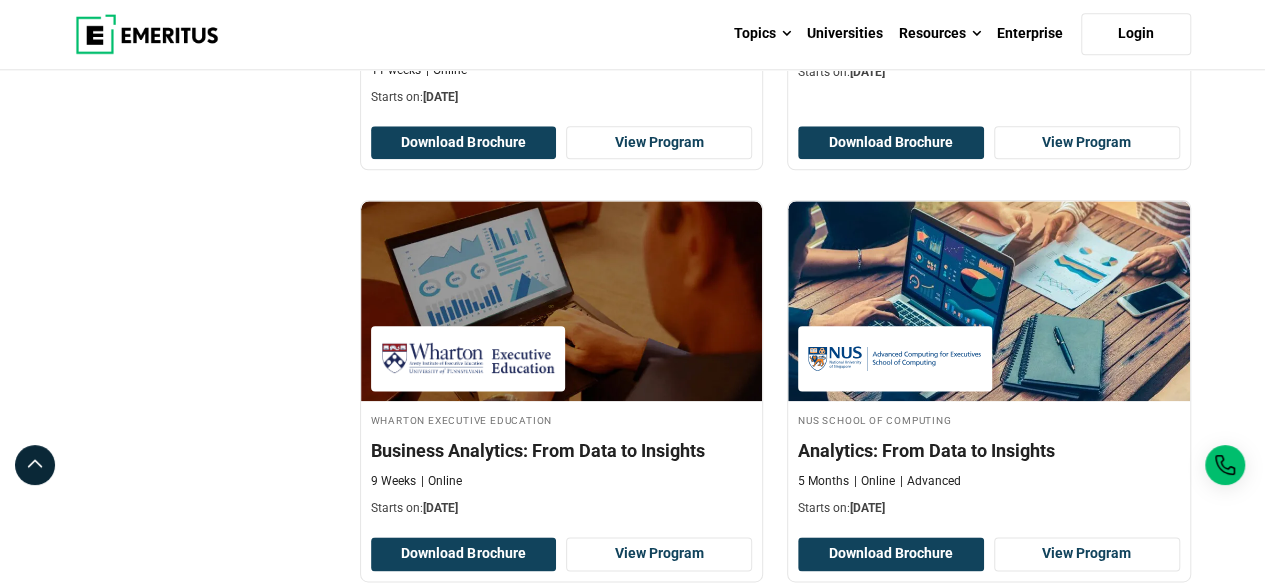 scroll, scrollTop: 1103, scrollLeft: 0, axis: vertical 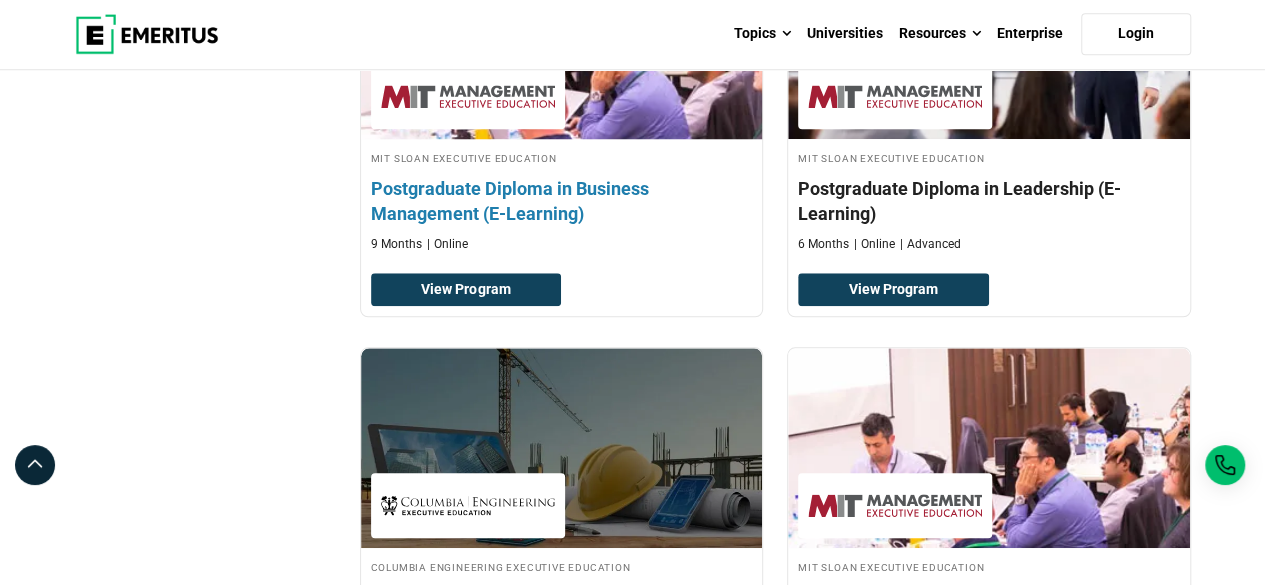 click on "Postgraduate Diploma in Business Management (E-Learning)" at bounding box center [562, 201] 